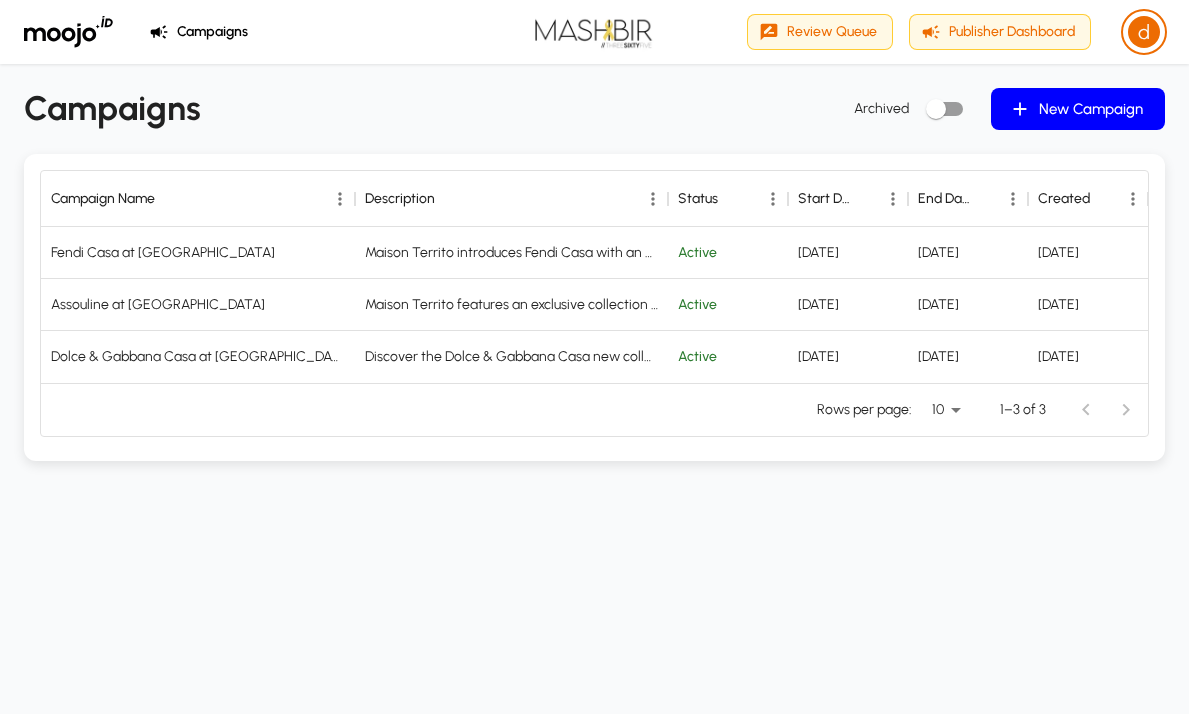 scroll, scrollTop: 0, scrollLeft: 0, axis: both 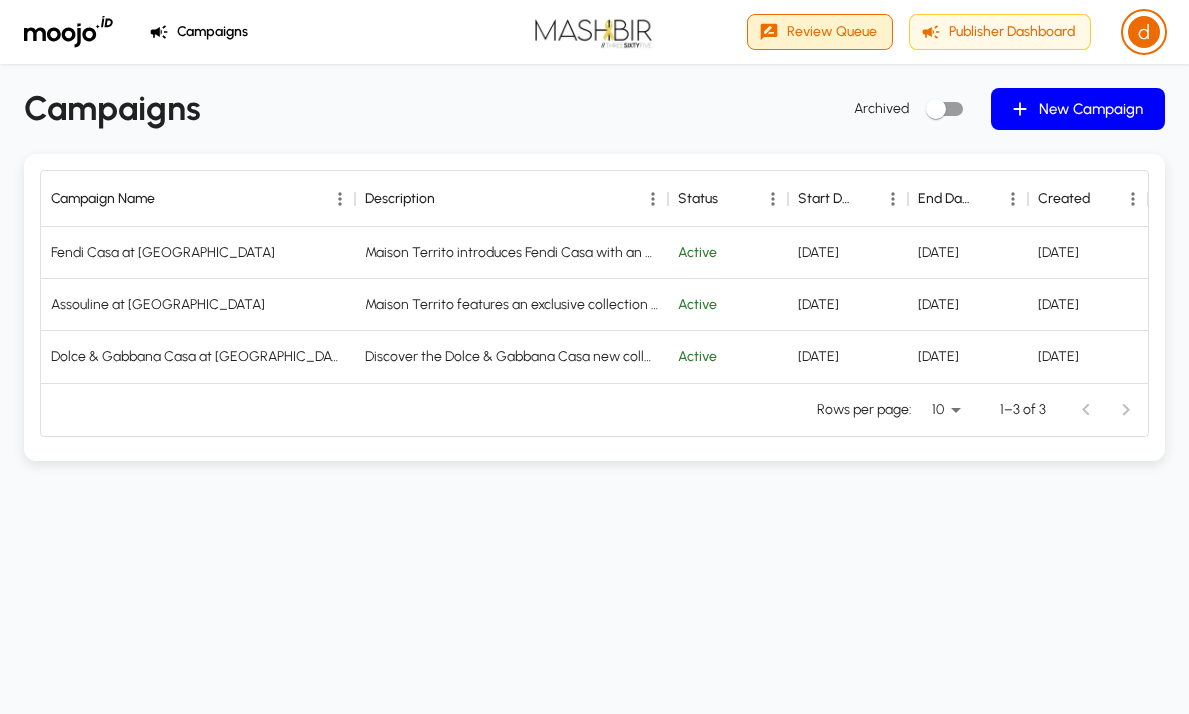 click on "Review Queue" at bounding box center [820, 32] 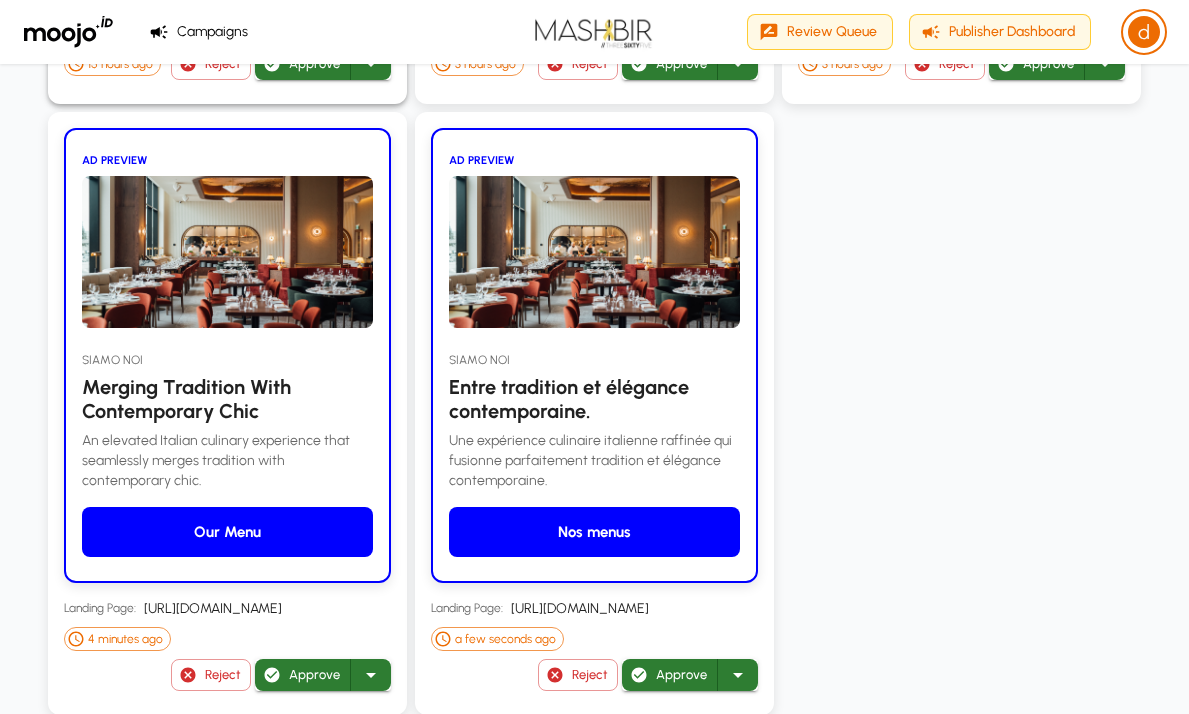 scroll, scrollTop: 2571, scrollLeft: 0, axis: vertical 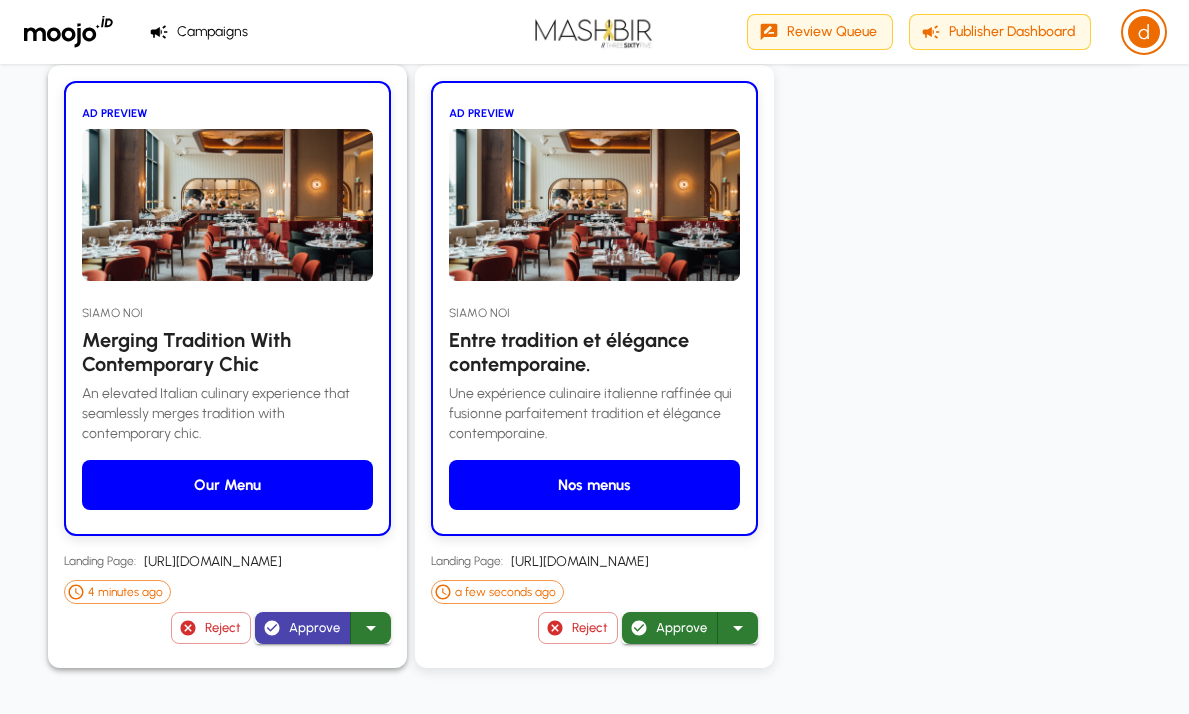 click on "Approve" at bounding box center [303, 628] 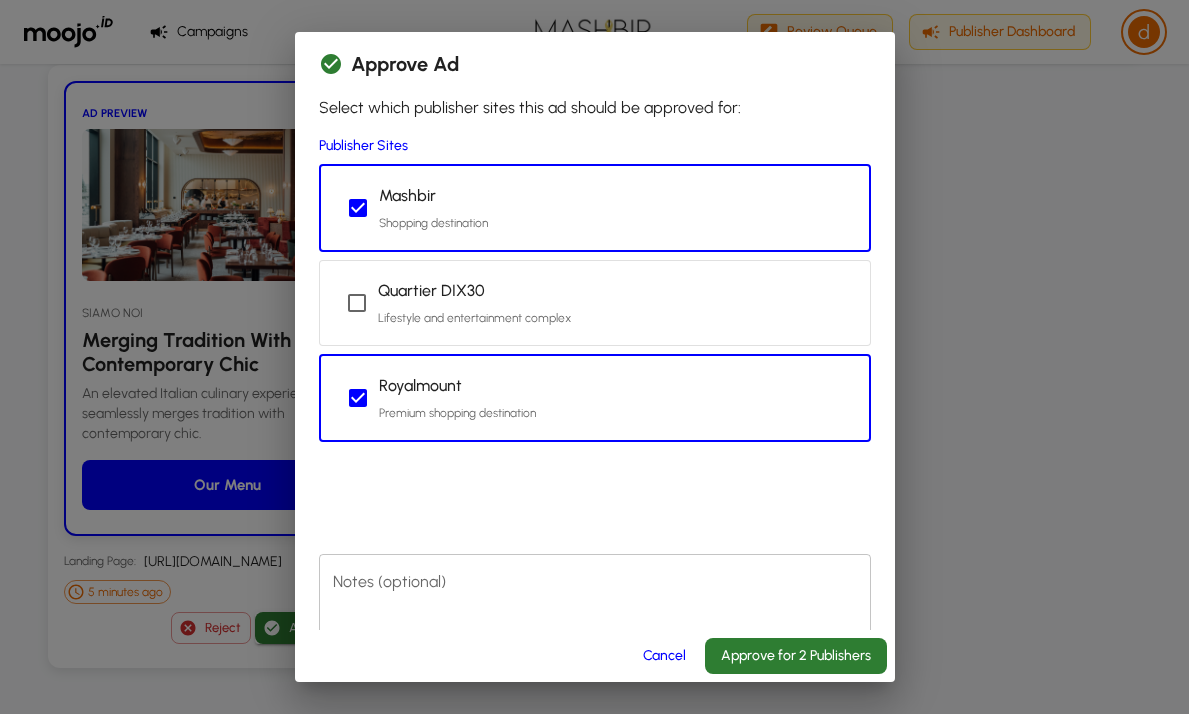 click on "Royalmount Premium shopping destination" at bounding box center [595, 398] 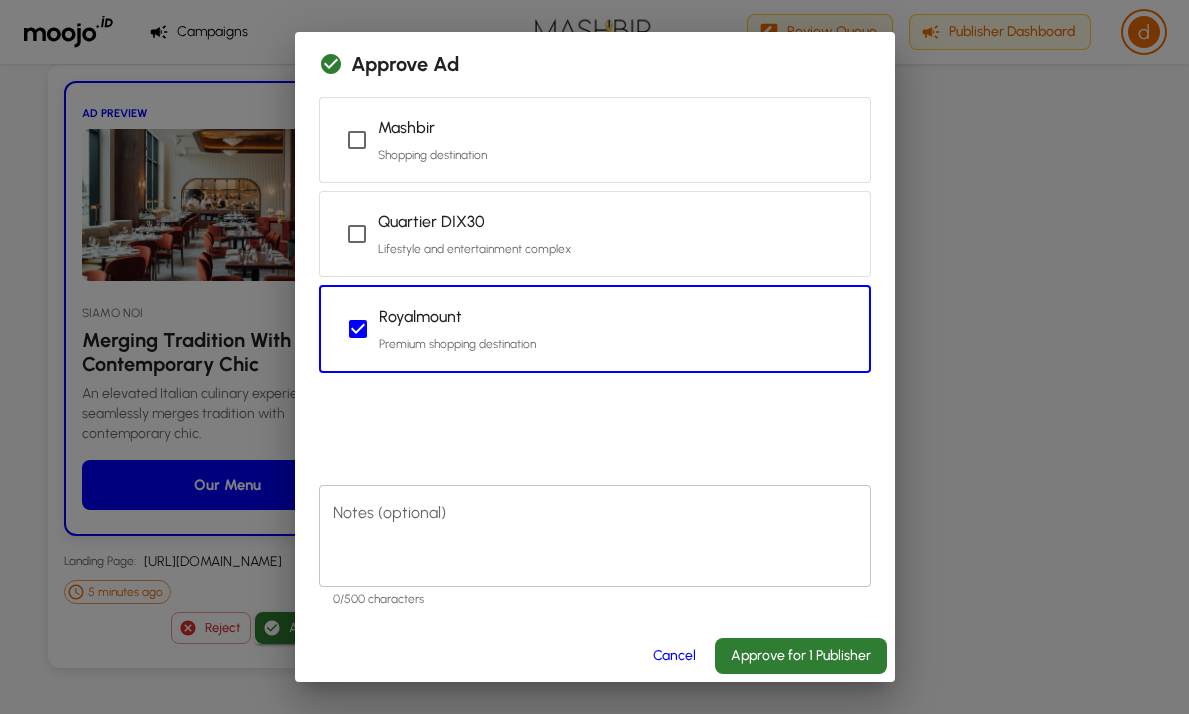 scroll, scrollTop: 67, scrollLeft: 0, axis: vertical 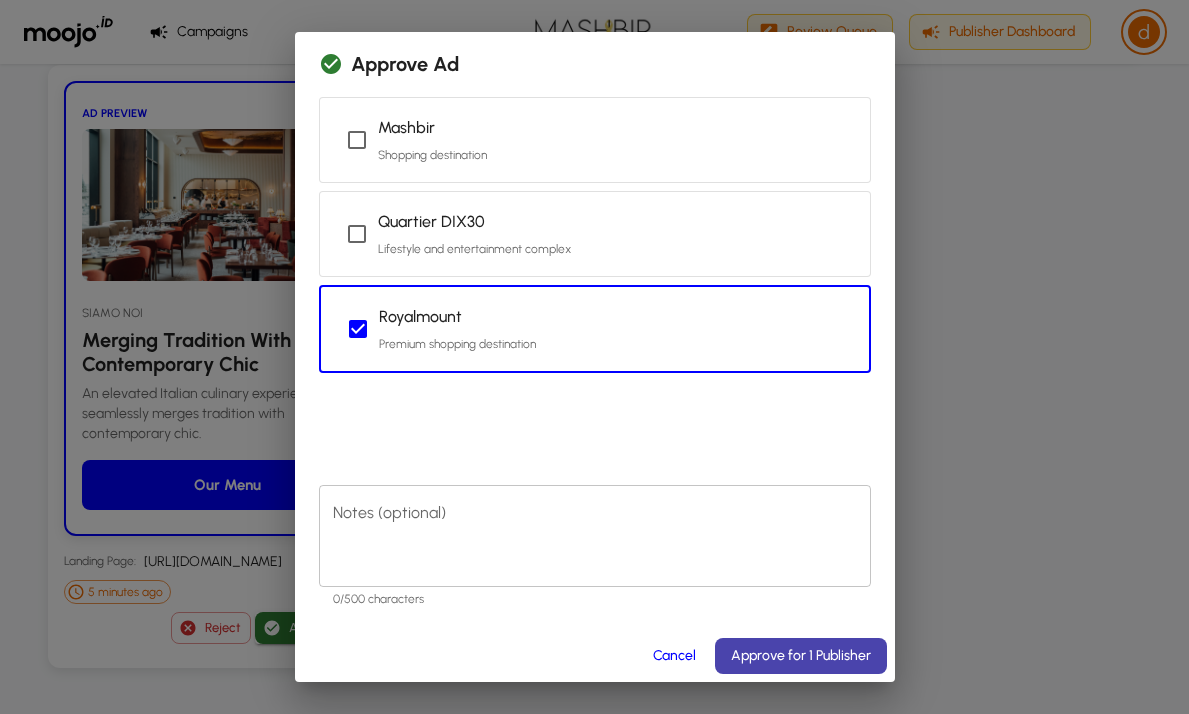 click on "Approve for 1 Publisher" at bounding box center [801, 656] 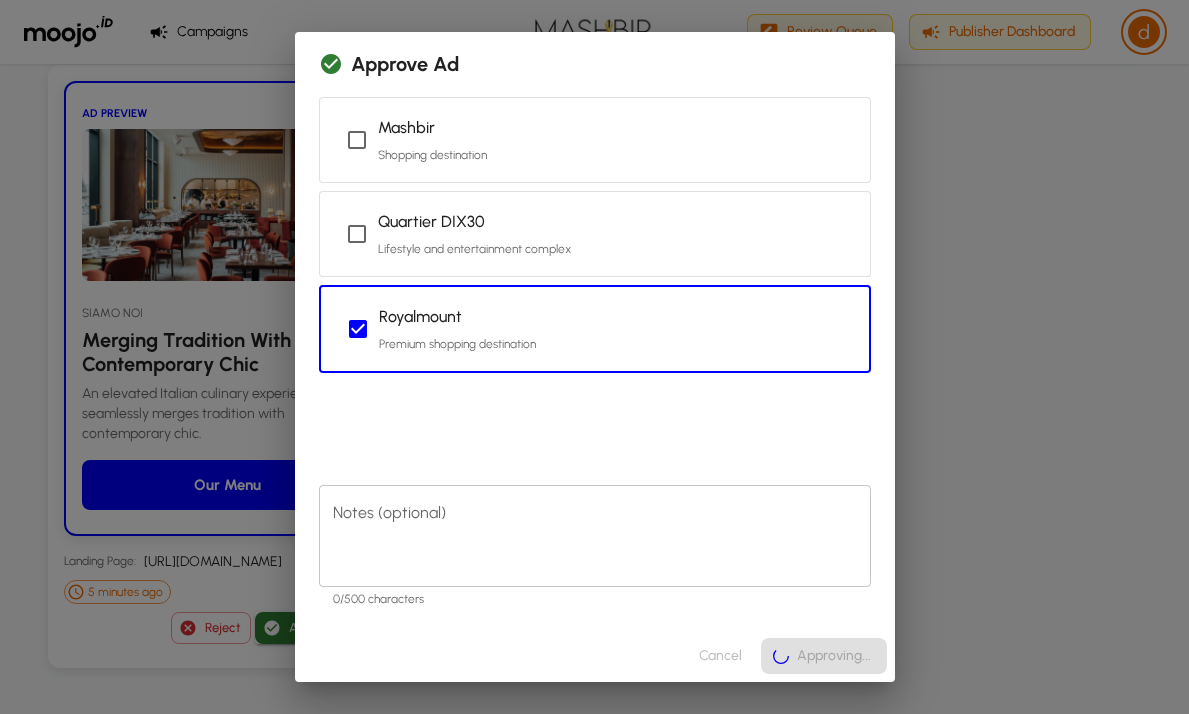 scroll, scrollTop: 0, scrollLeft: 0, axis: both 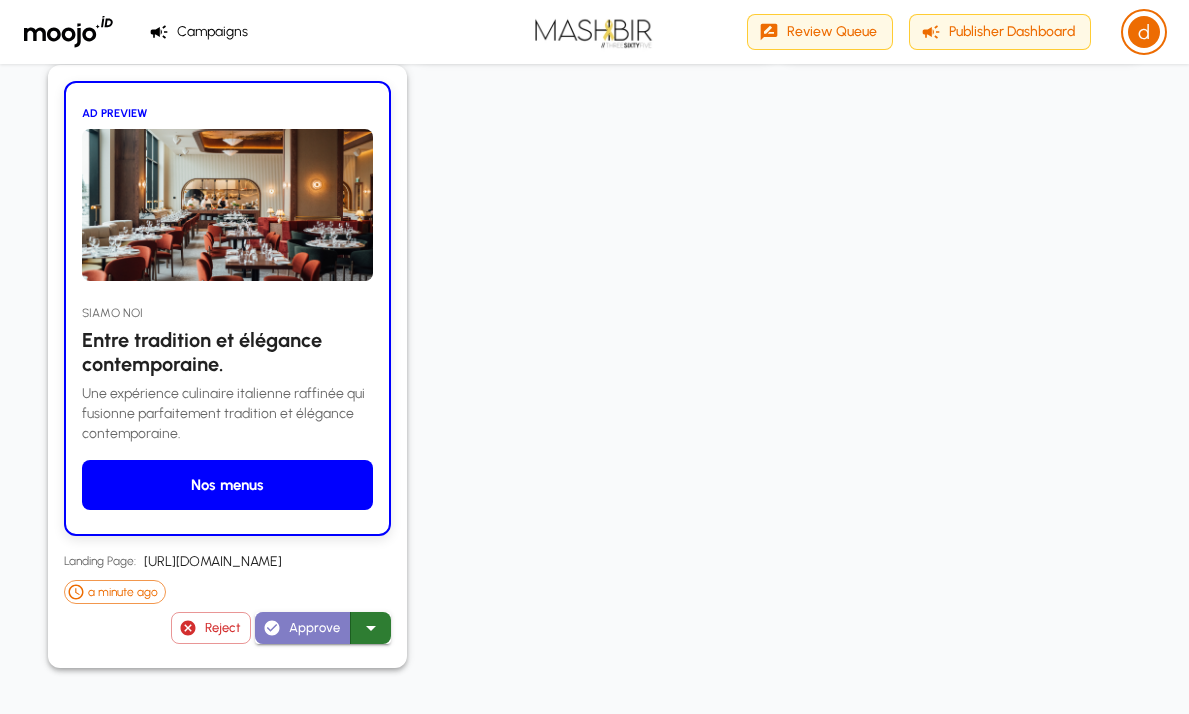 click on "Approve" at bounding box center [303, 628] 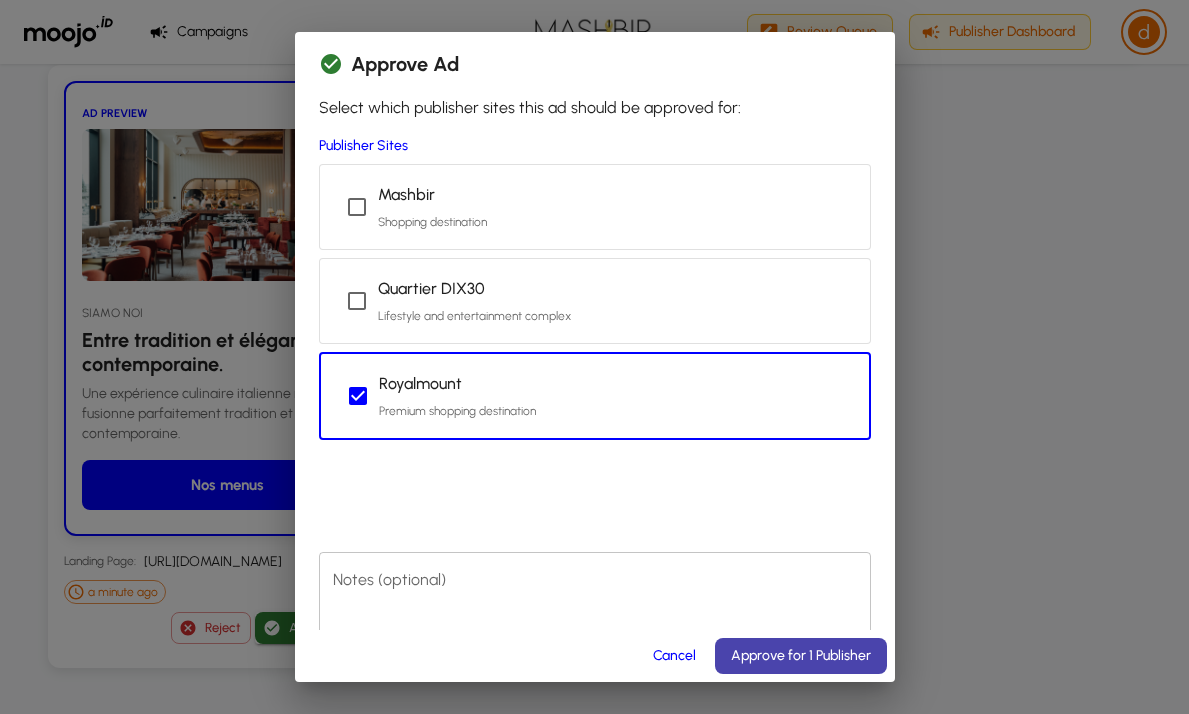 click on "Approve for 1 Publisher" at bounding box center (801, 656) 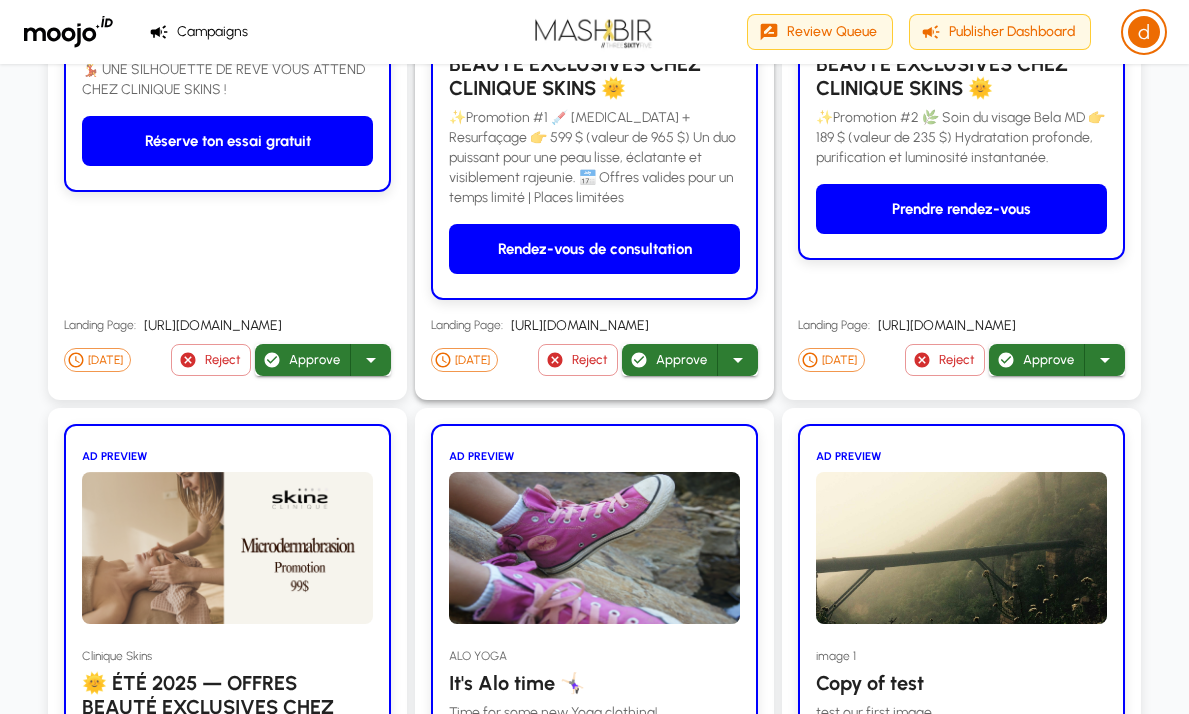 scroll, scrollTop: 0, scrollLeft: 0, axis: both 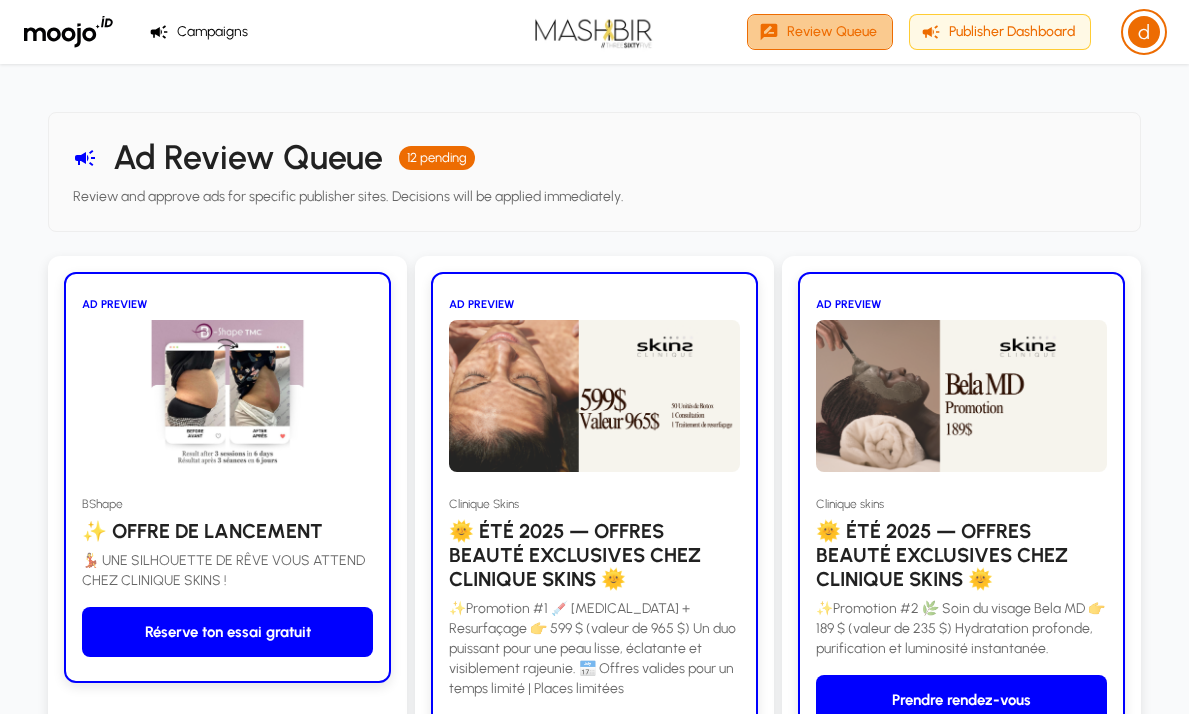 click on "Review Queue" at bounding box center [820, 32] 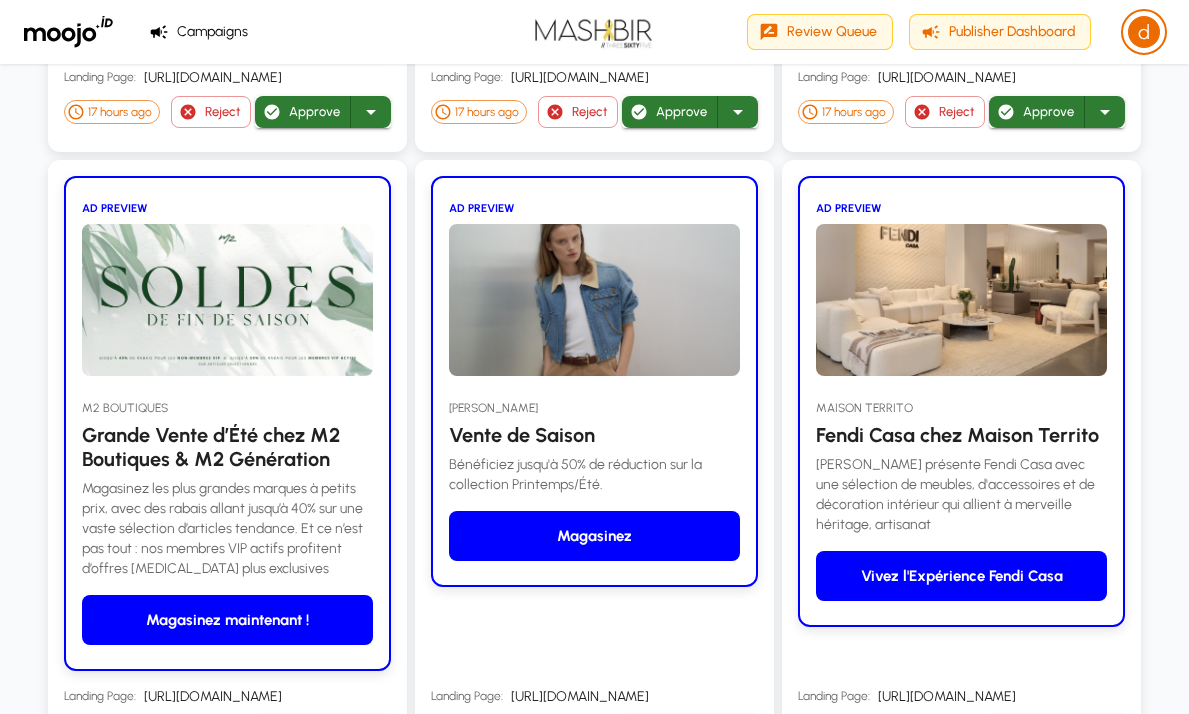 scroll, scrollTop: 1960, scrollLeft: 0, axis: vertical 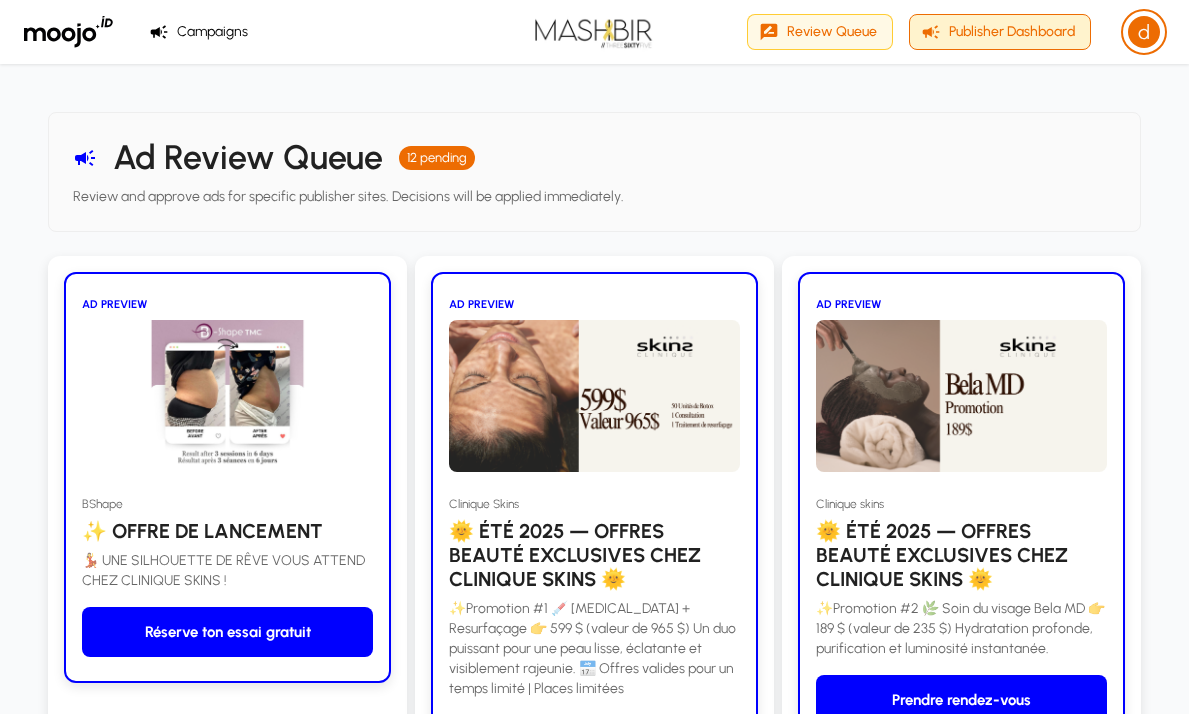 click on "Publisher Dashboard" at bounding box center (1000, 32) 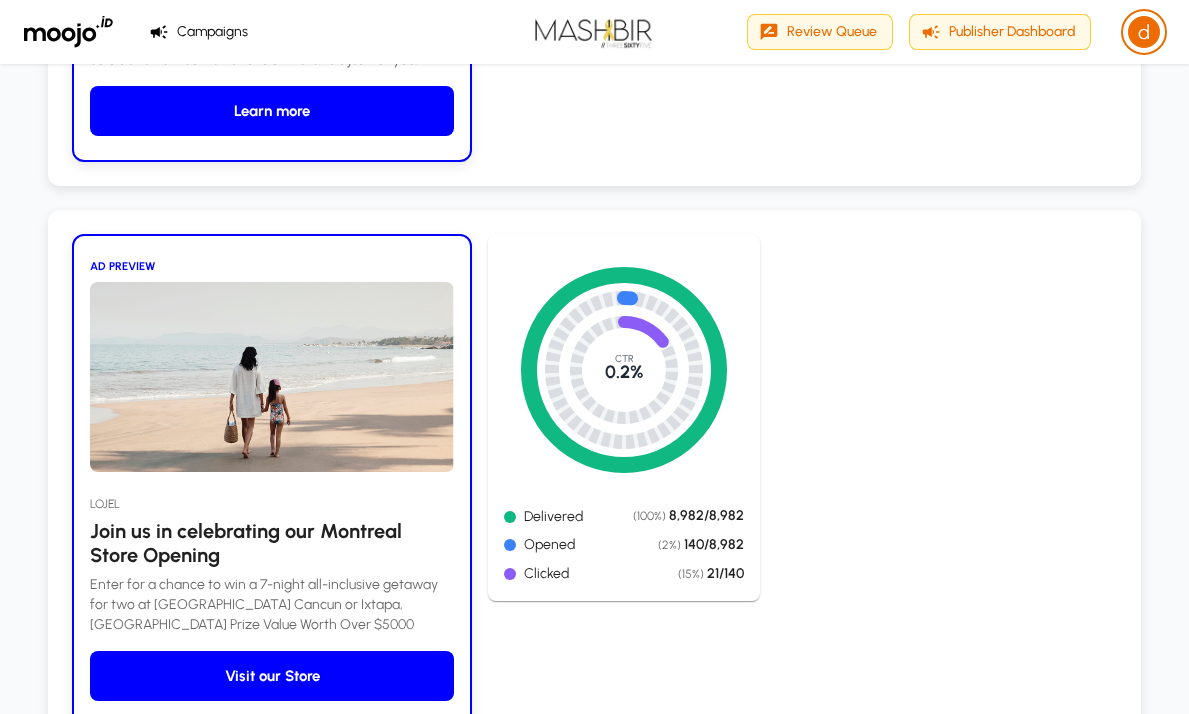 scroll, scrollTop: 927, scrollLeft: 0, axis: vertical 